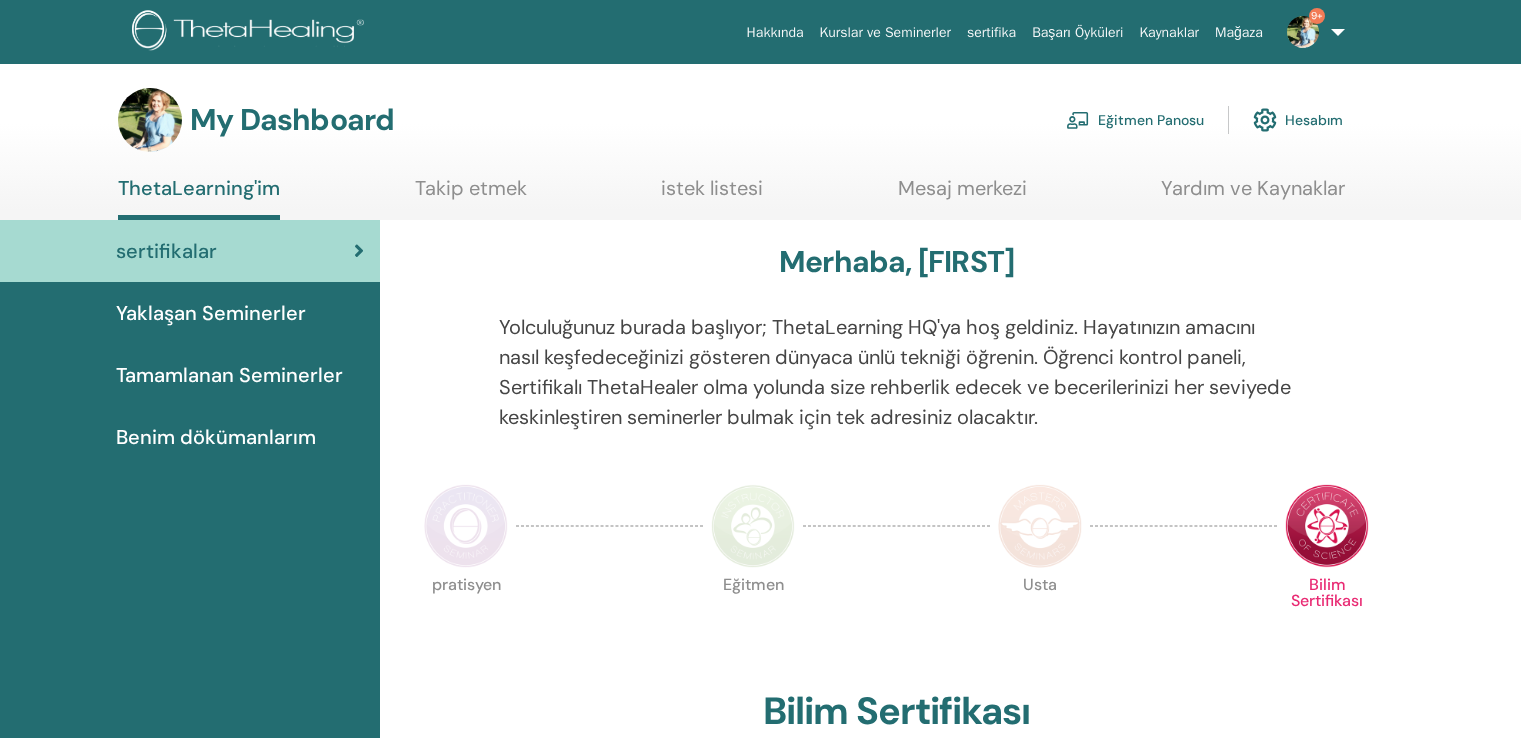 scroll, scrollTop: 0, scrollLeft: 0, axis: both 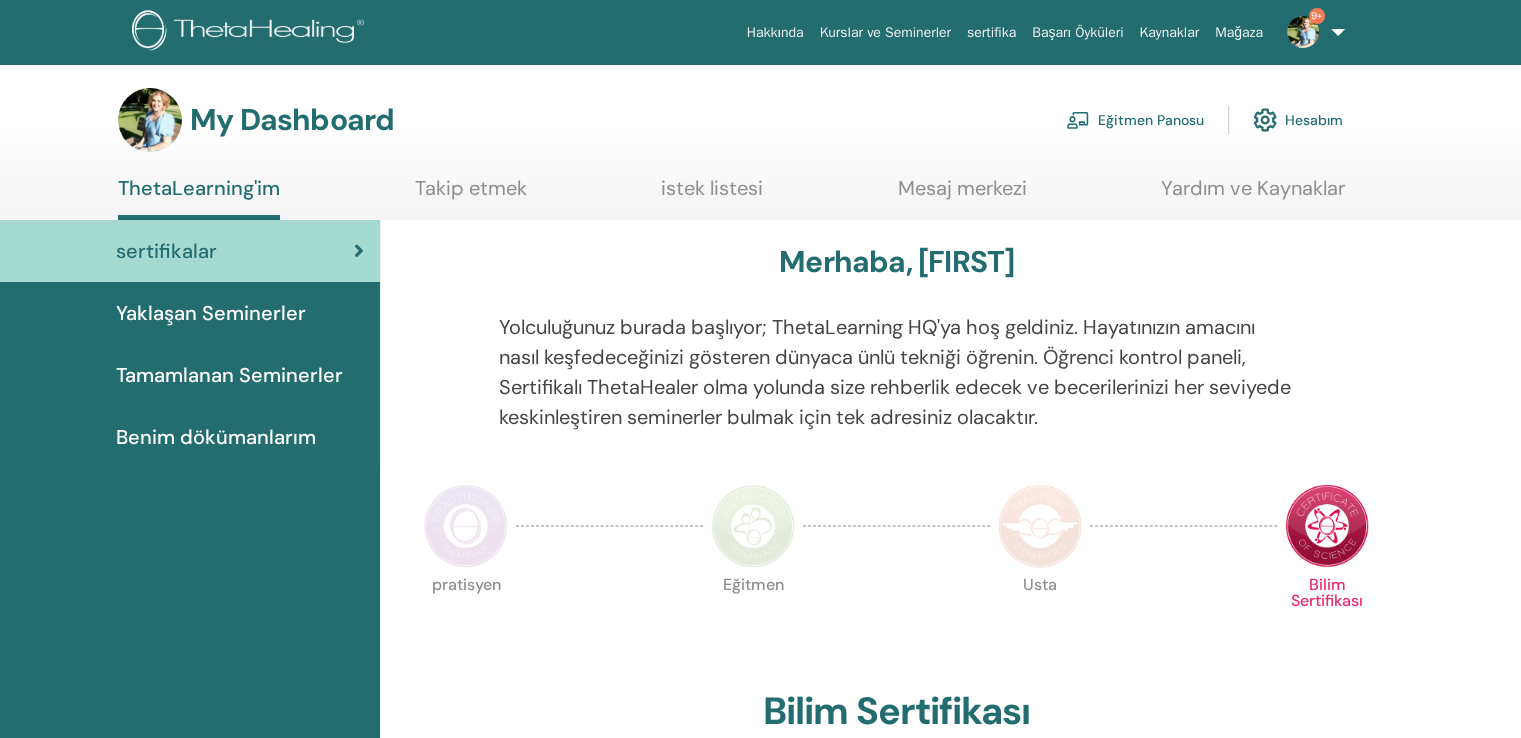 click on "Eğitmen Panosu" at bounding box center [1135, 120] 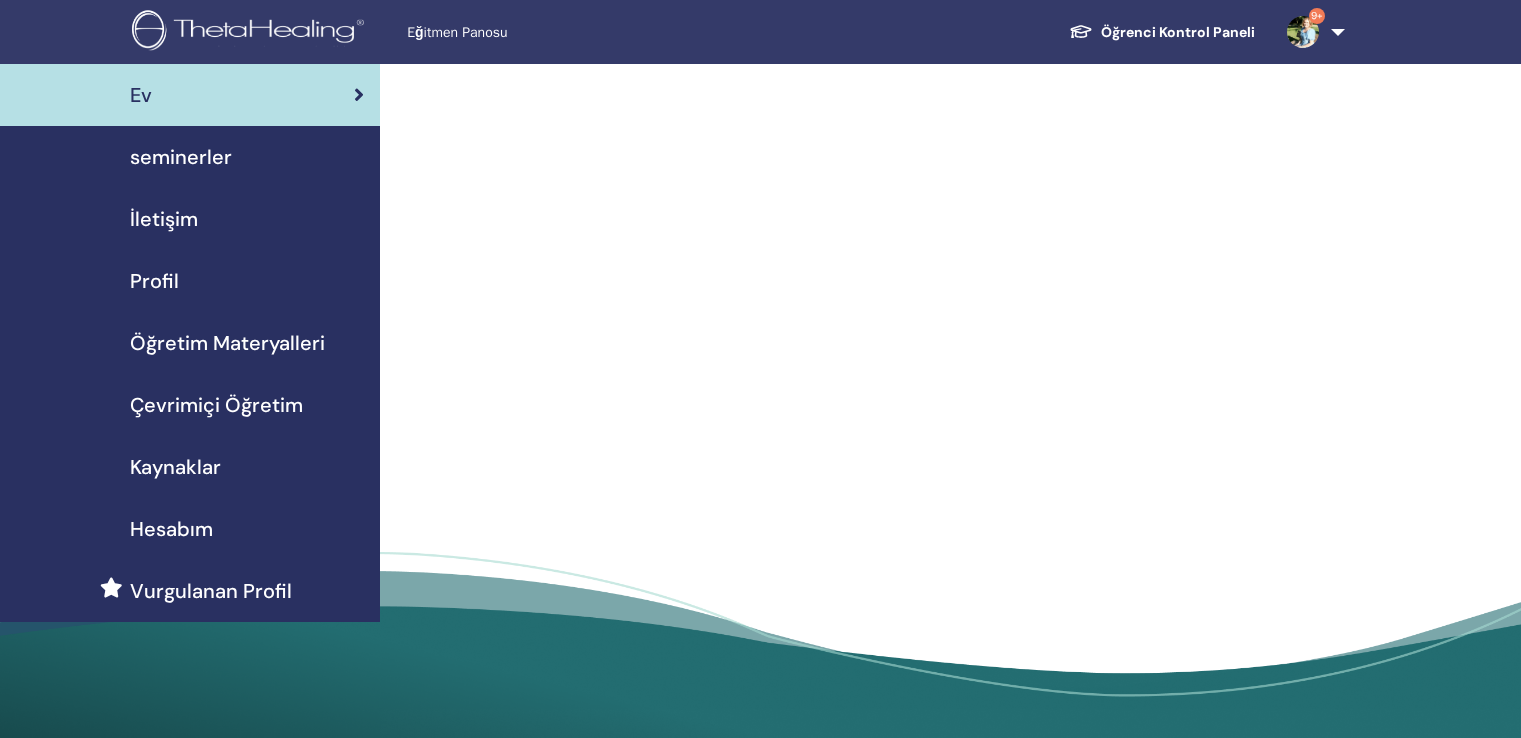 scroll, scrollTop: 0, scrollLeft: 0, axis: both 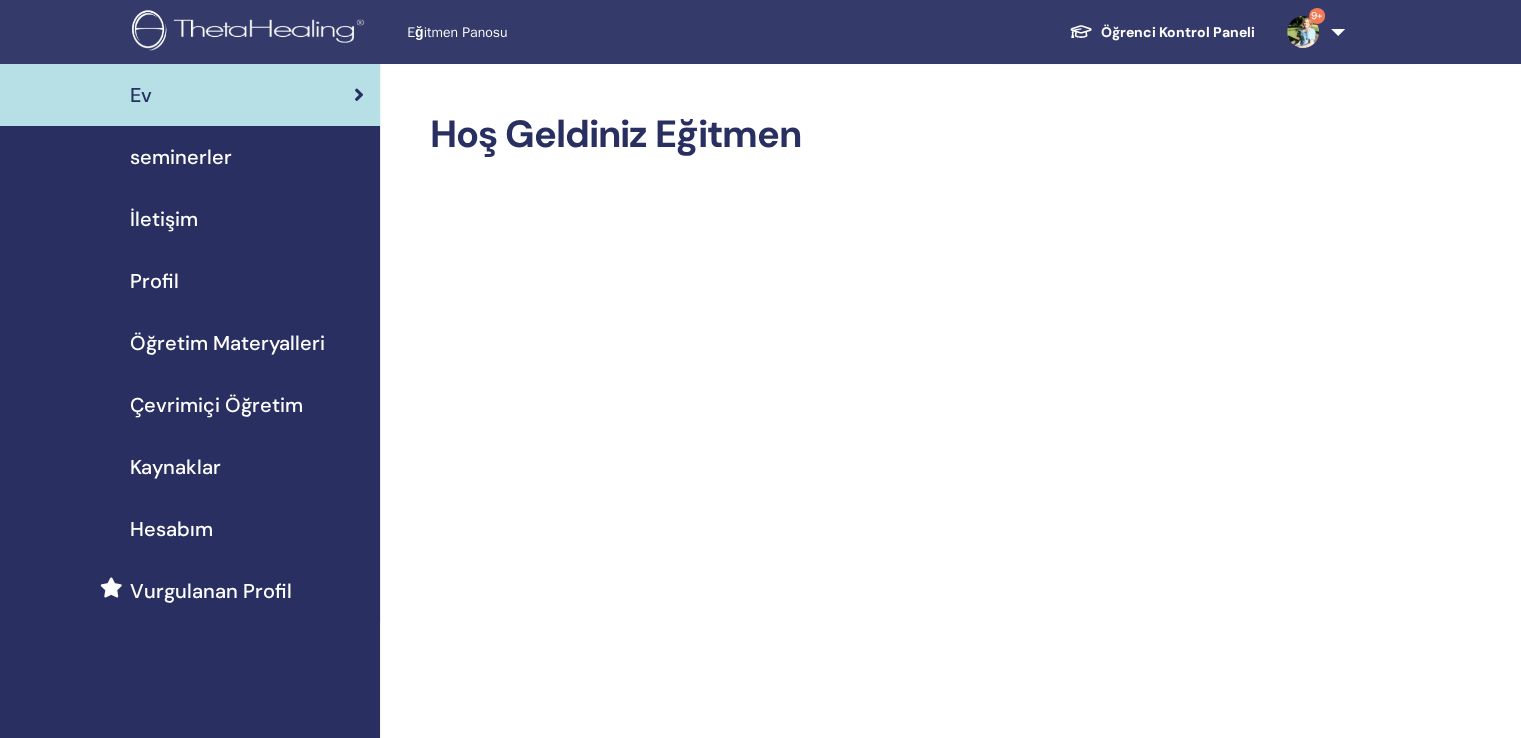 click on "seminerler" at bounding box center [181, 157] 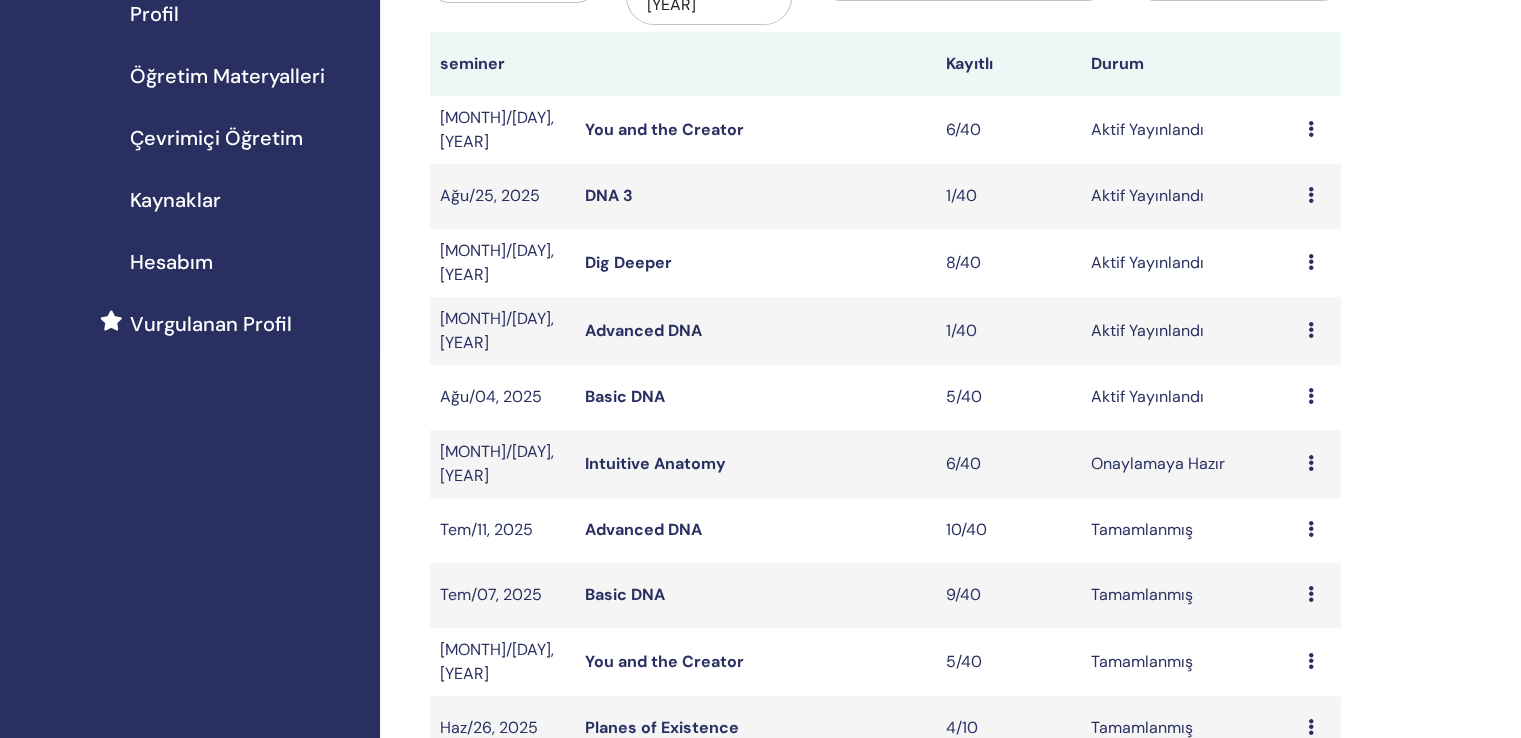 scroll, scrollTop: 300, scrollLeft: 0, axis: vertical 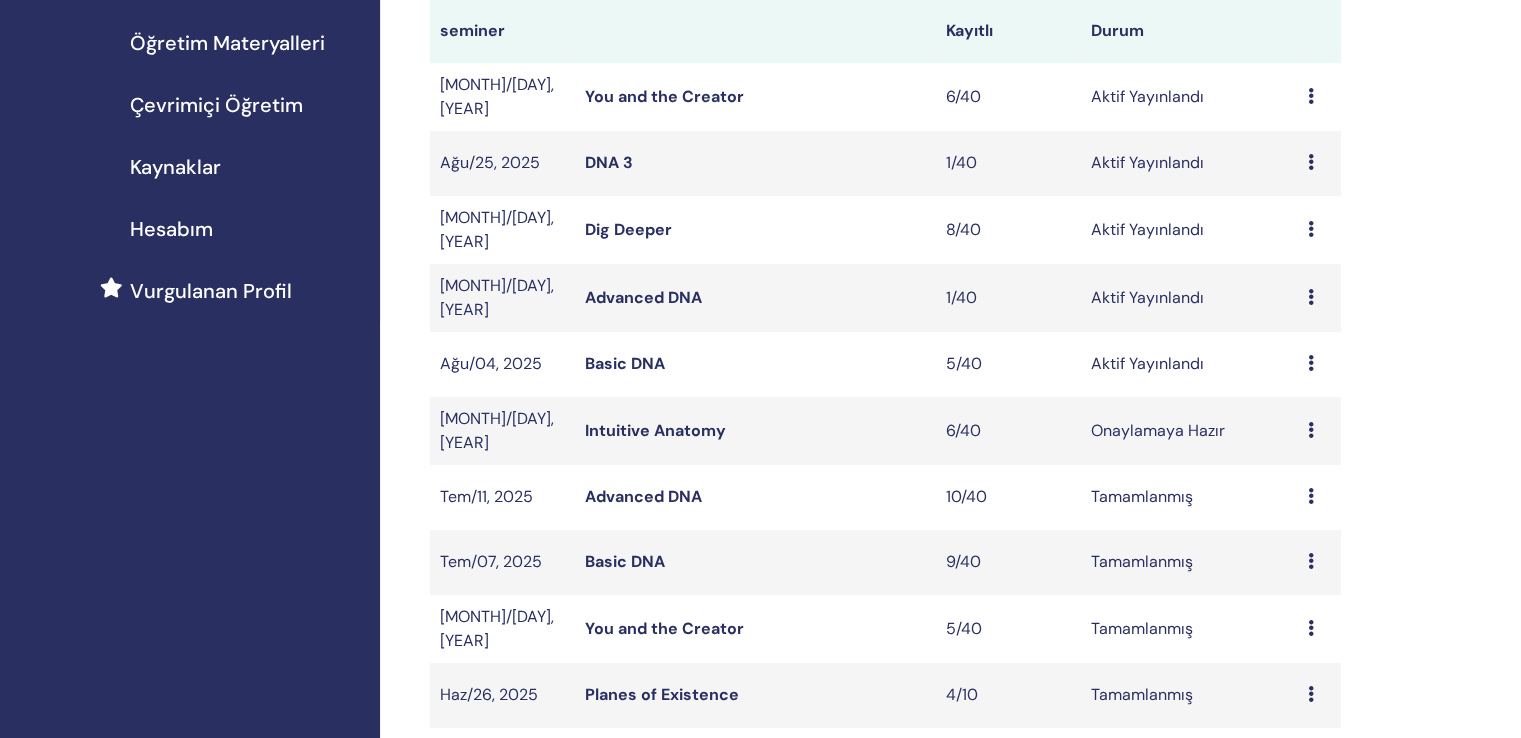 click on "Basic DNA" at bounding box center [625, 363] 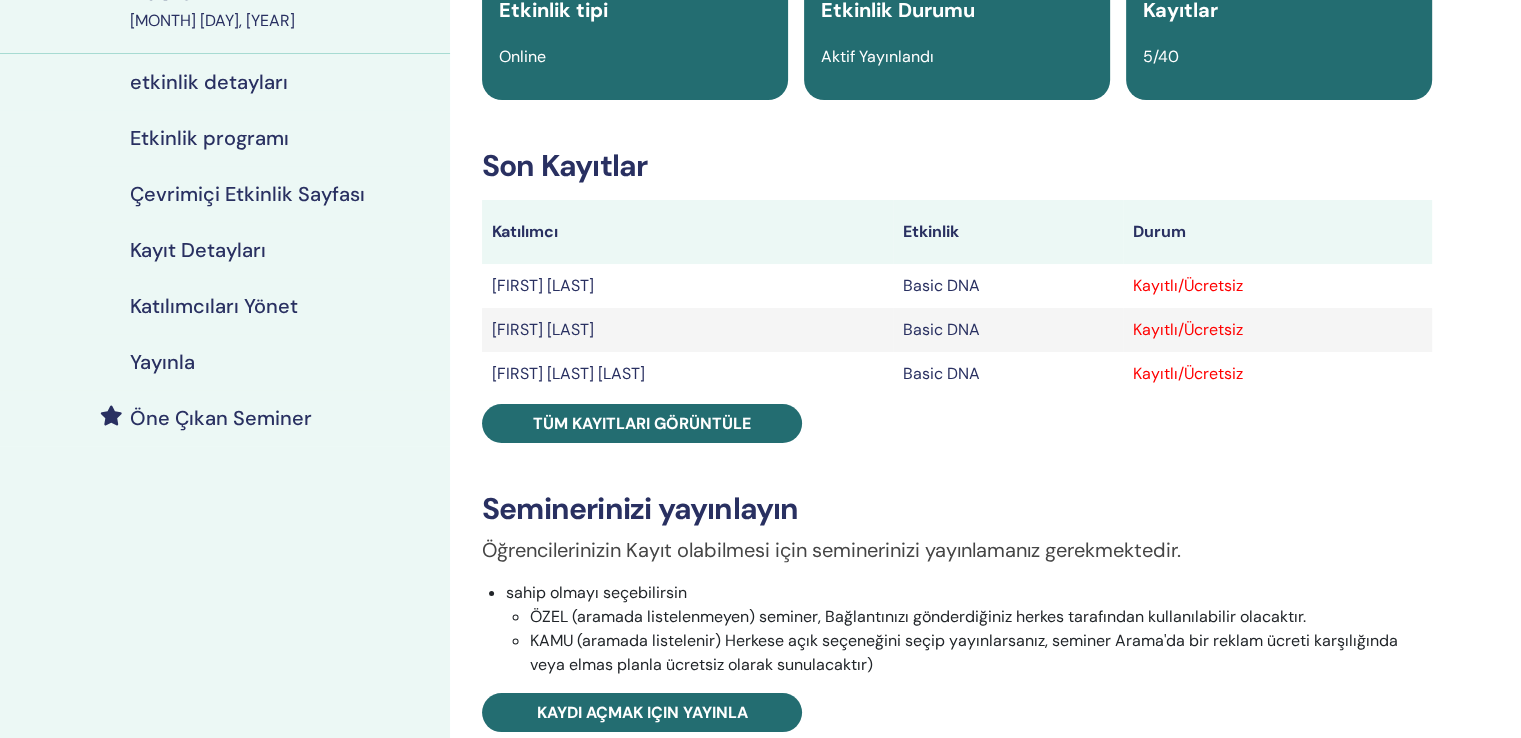 scroll, scrollTop: 200, scrollLeft: 0, axis: vertical 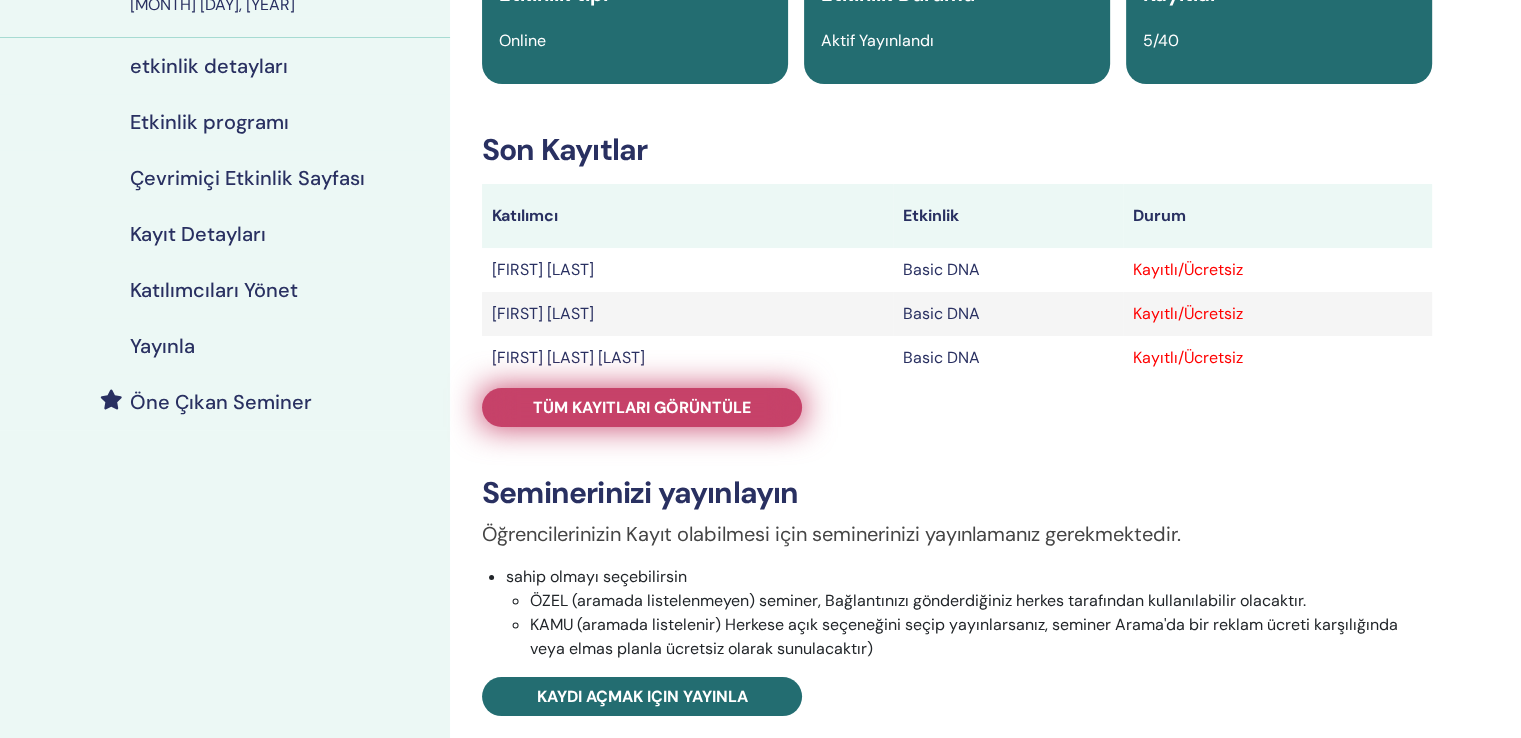 click on "Tüm kayıtları görüntüle" at bounding box center [642, 407] 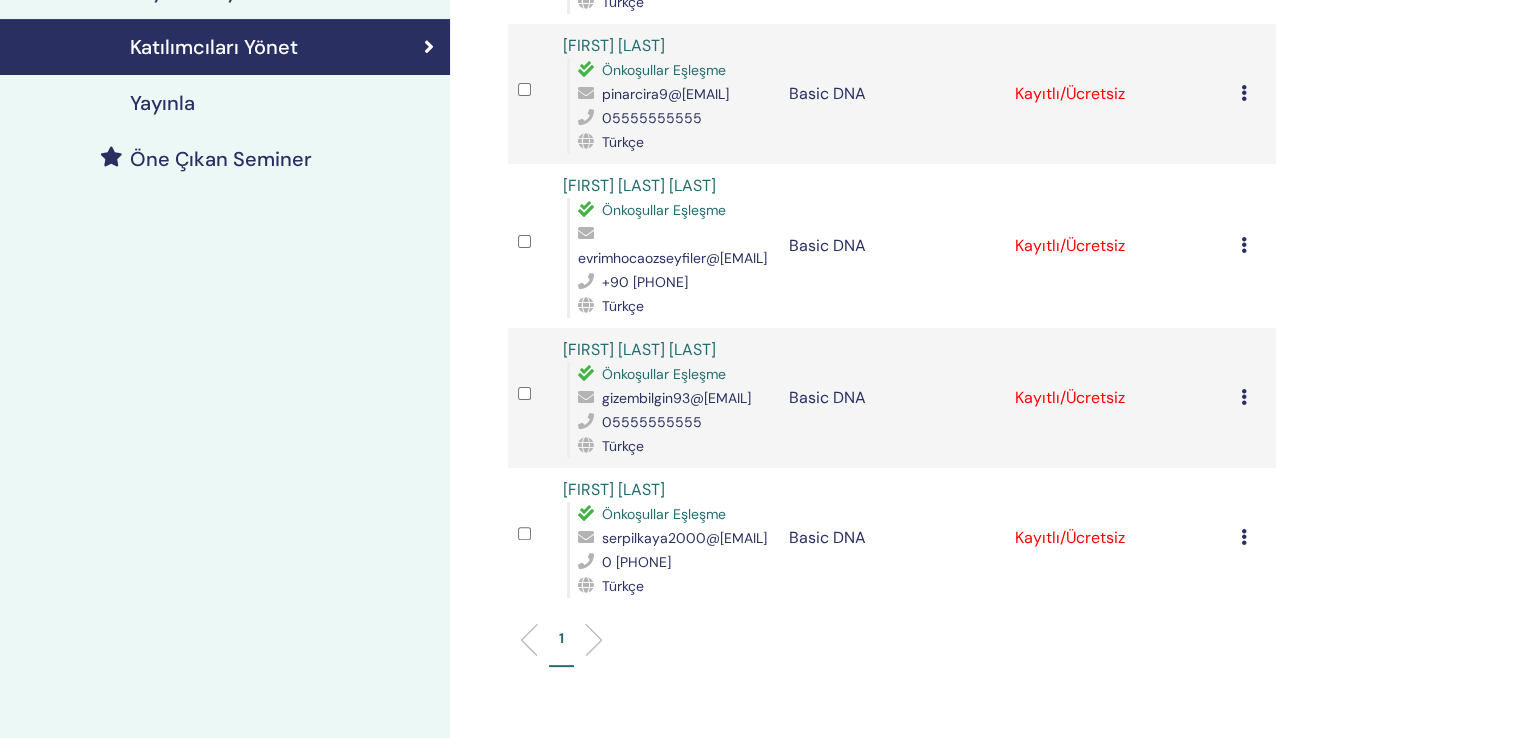 scroll, scrollTop: 500, scrollLeft: 0, axis: vertical 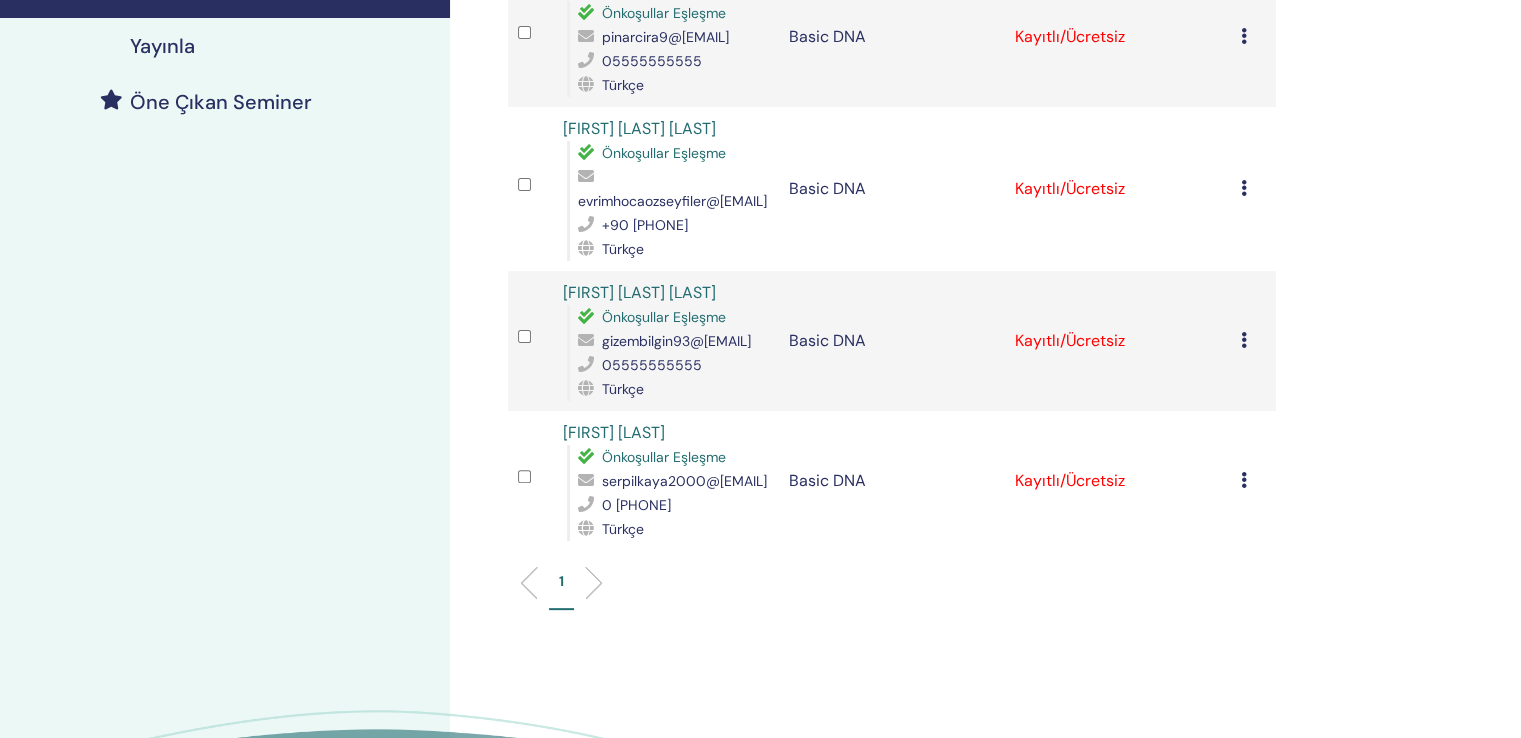 click on "Kaydı İptal Et Otomatik onaylama Ücretli Olarak İşaretle Ödenmemiş olarak işaretle Yok Olarak İşaretle Tamamlayın ve Onaylayın Sertifikayı İndir" at bounding box center [1253, 481] 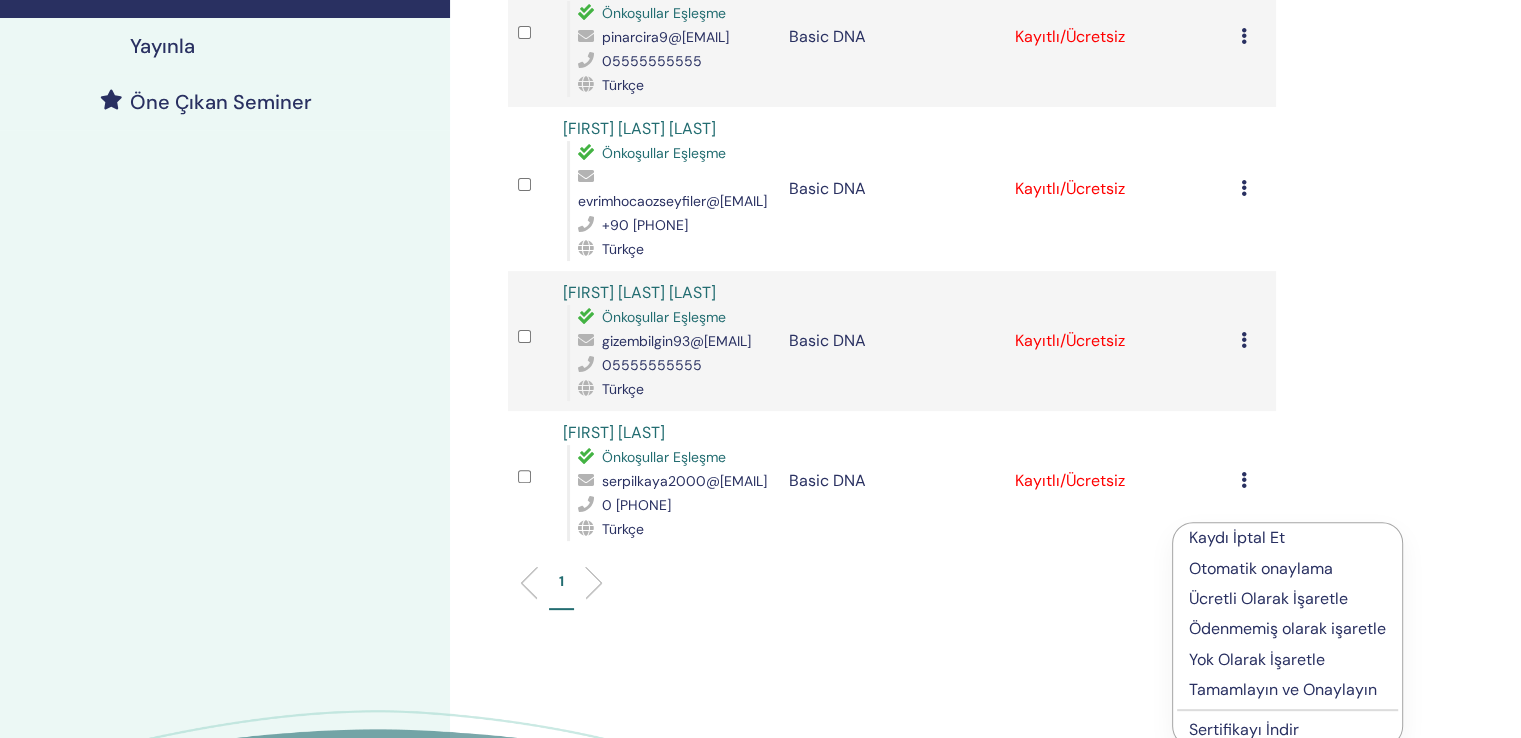 click on "Tamamlayın ve Onaylayın" at bounding box center [1287, 690] 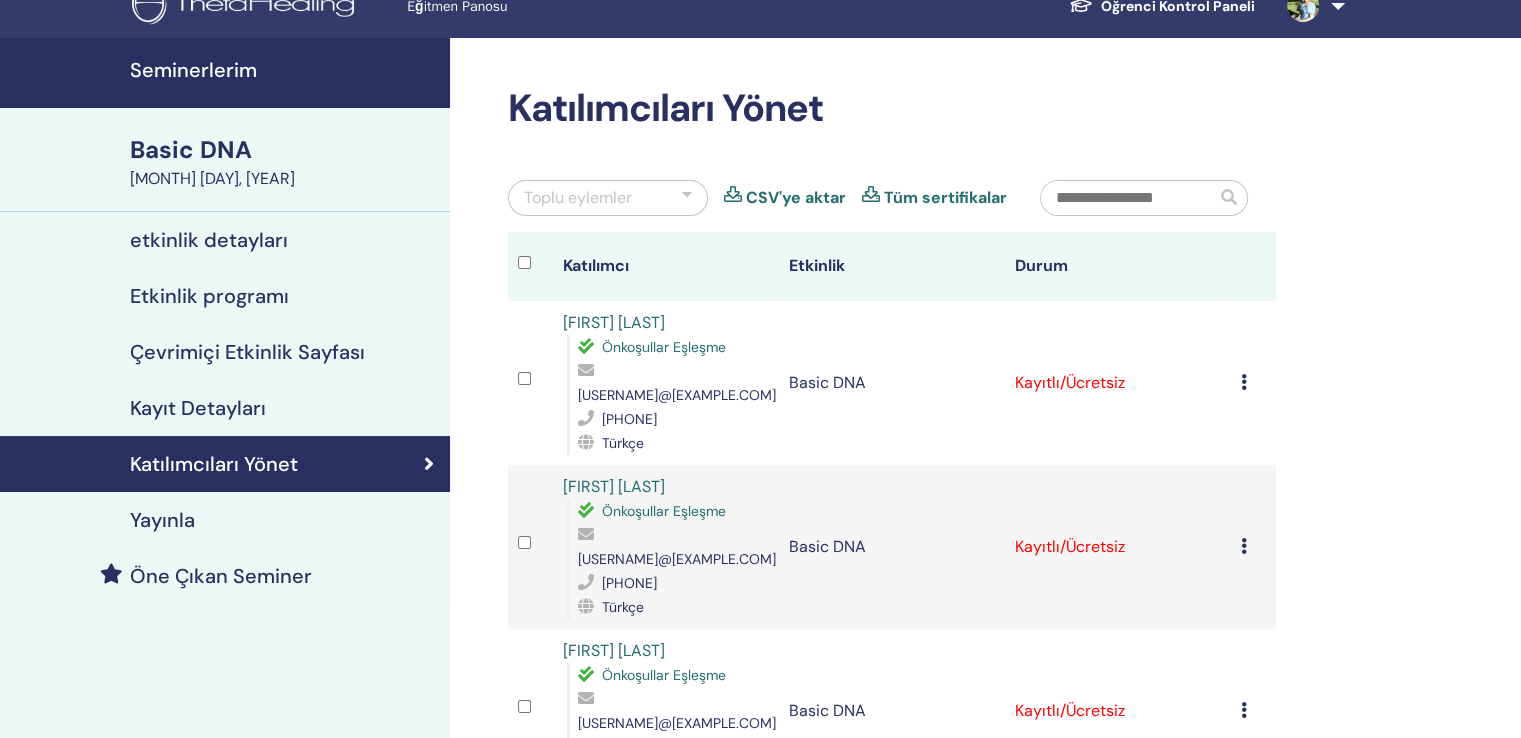 scroll, scrollTop: 400, scrollLeft: 0, axis: vertical 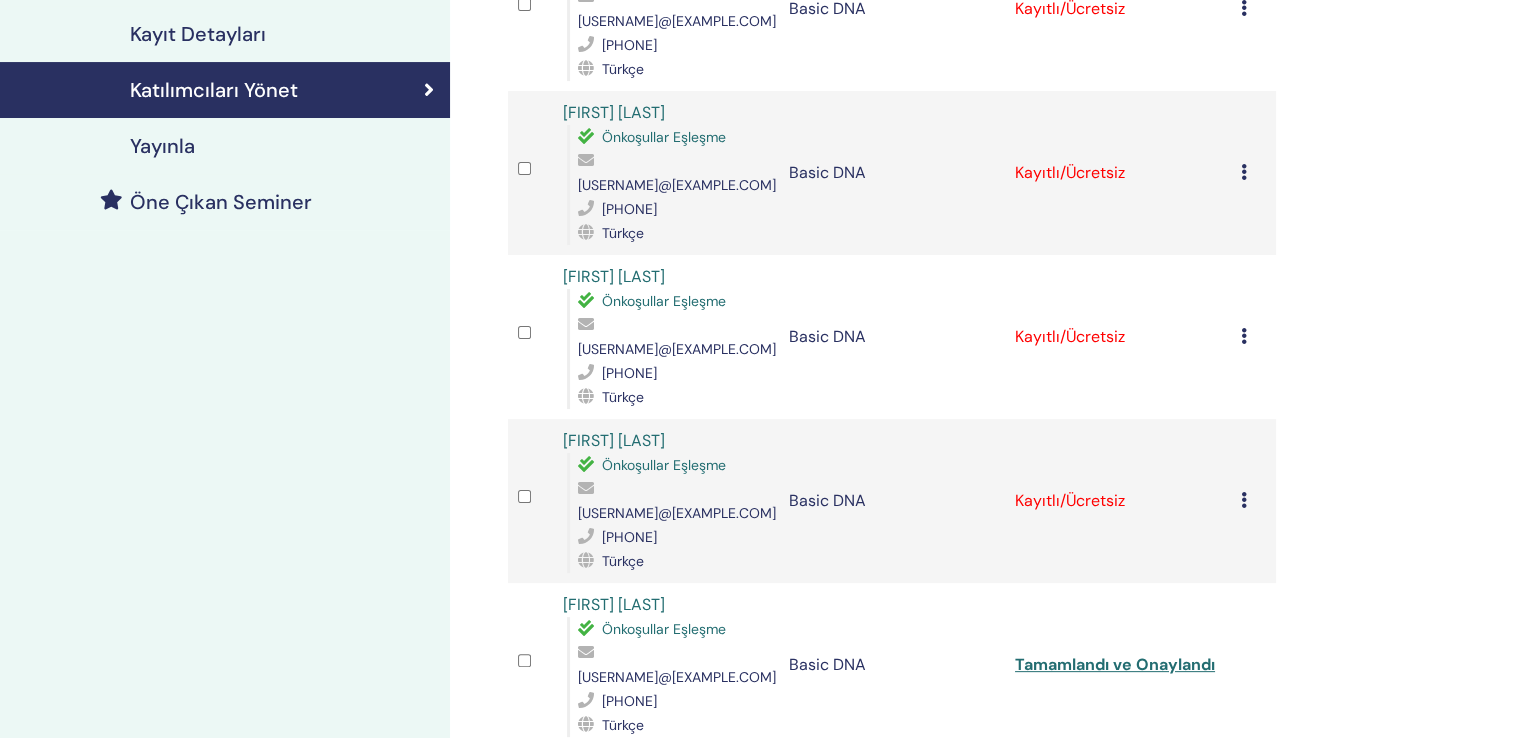 click at bounding box center (1244, 500) 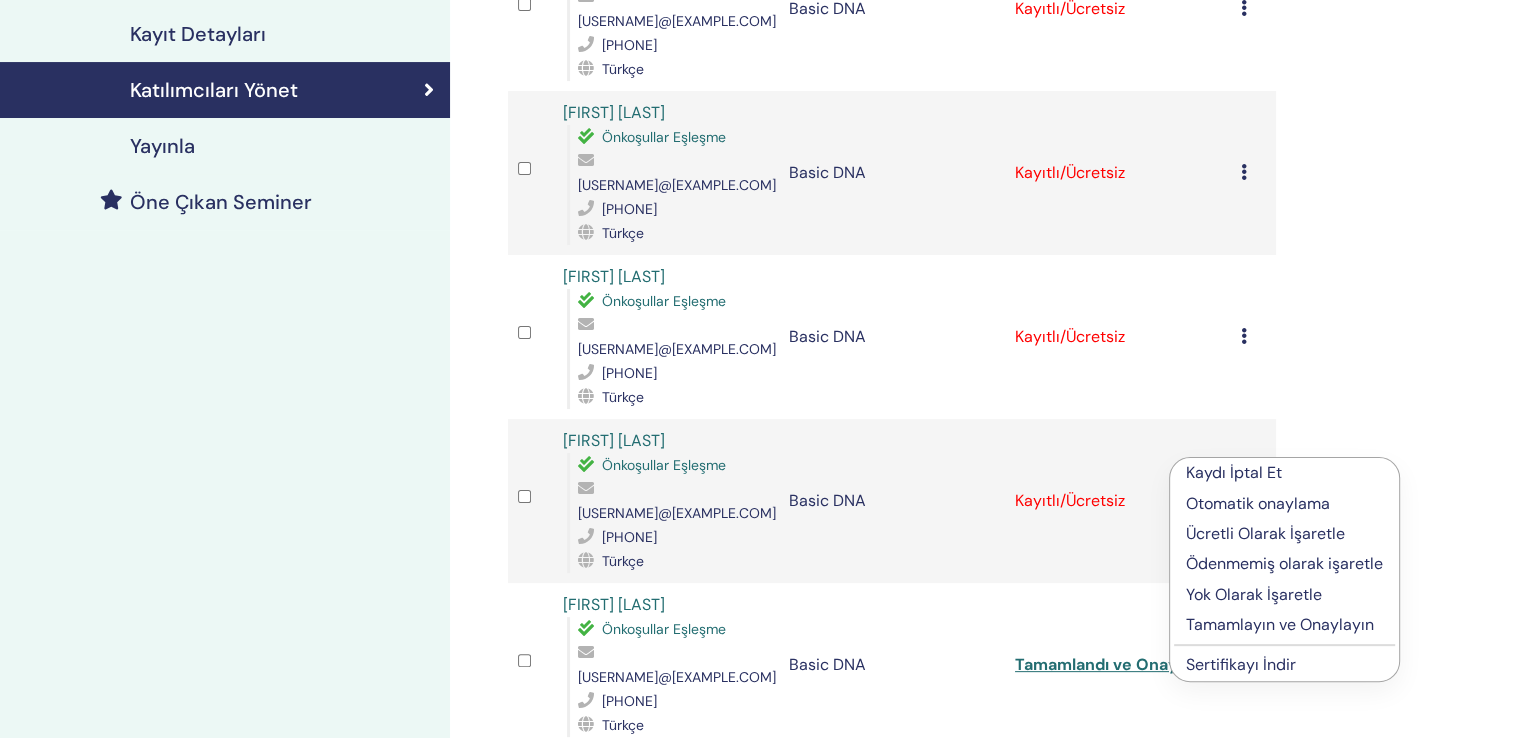 click on "Tamamlayın ve Onaylayın" at bounding box center (1284, 625) 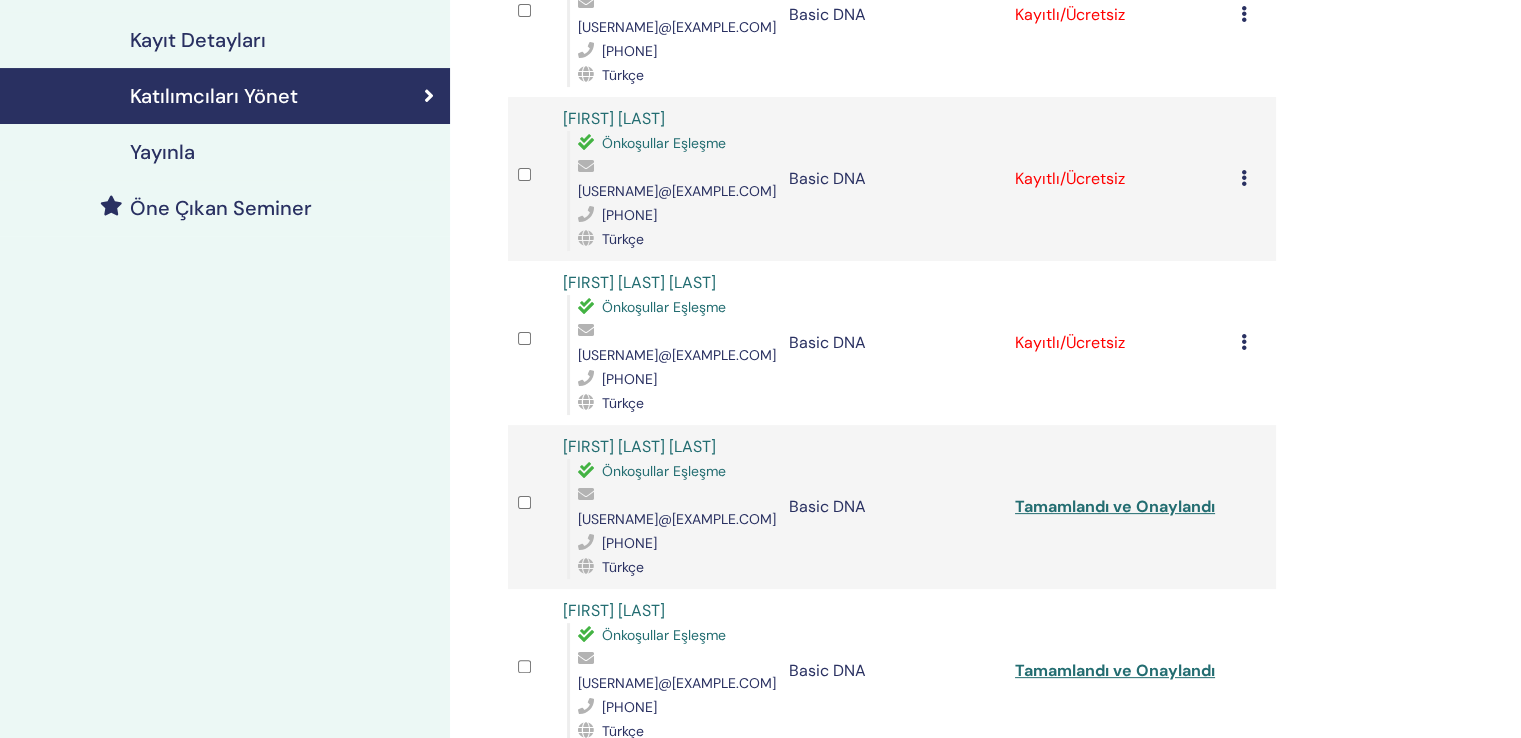 scroll, scrollTop: 400, scrollLeft: 0, axis: vertical 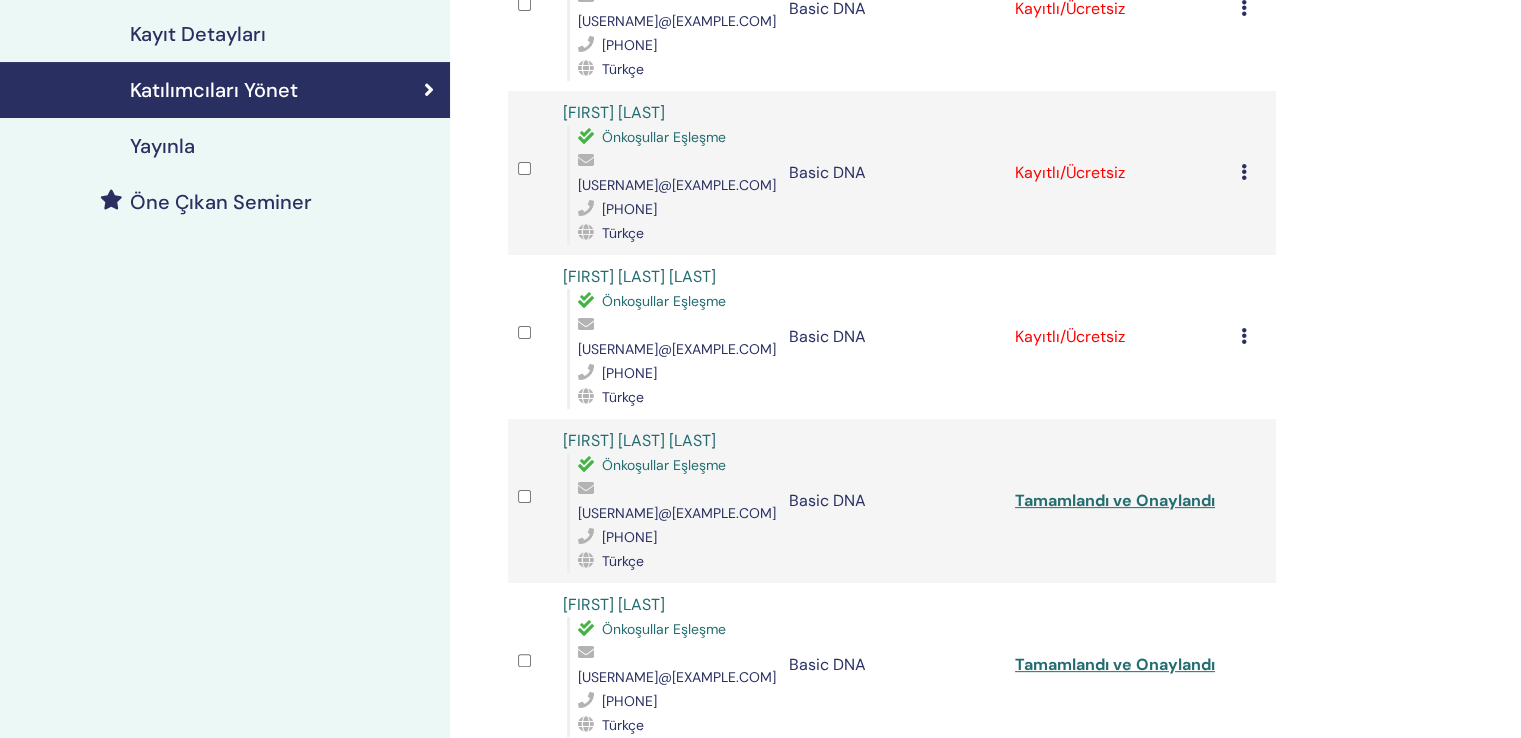 click at bounding box center (1244, 336) 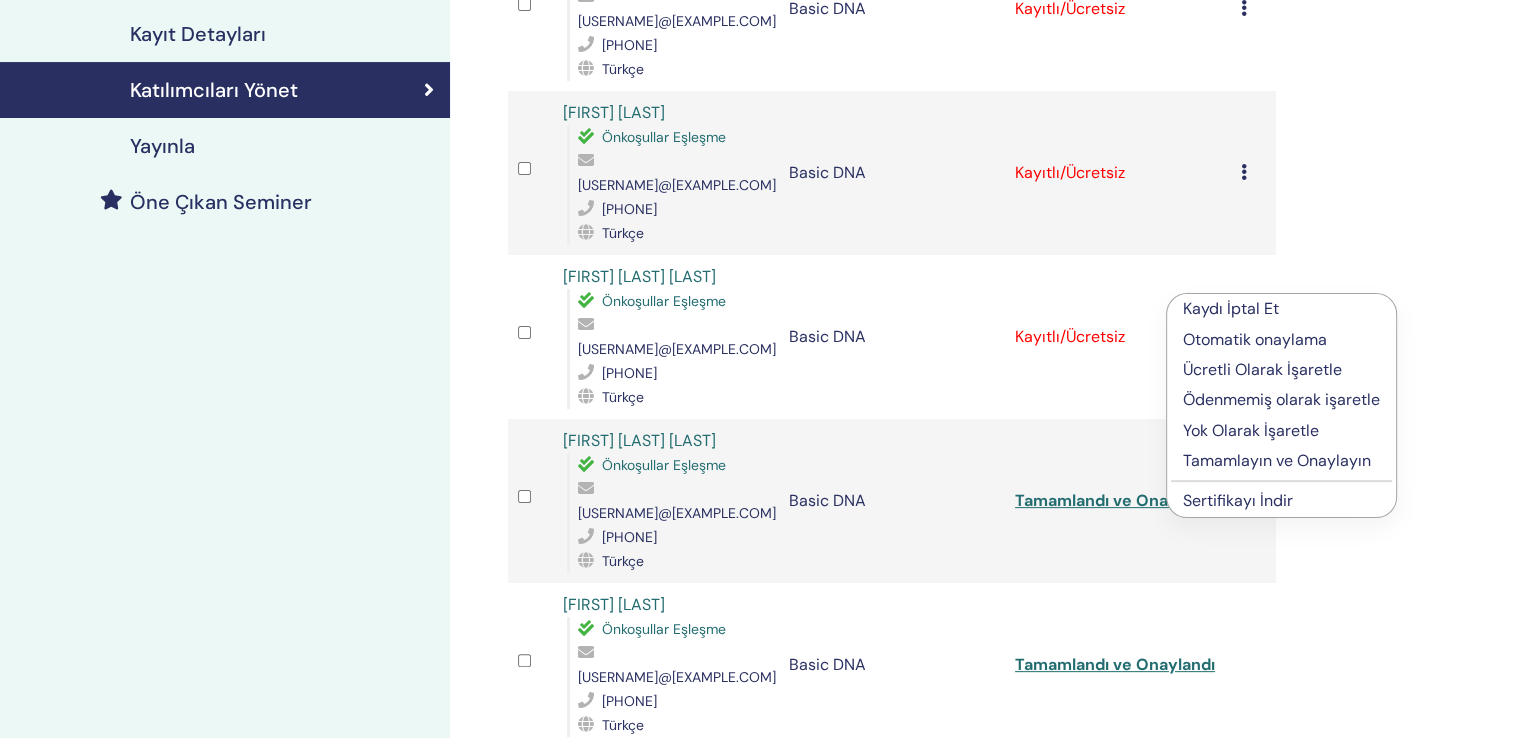 click on "Tamamlayın ve Onaylayın" at bounding box center (1281, 461) 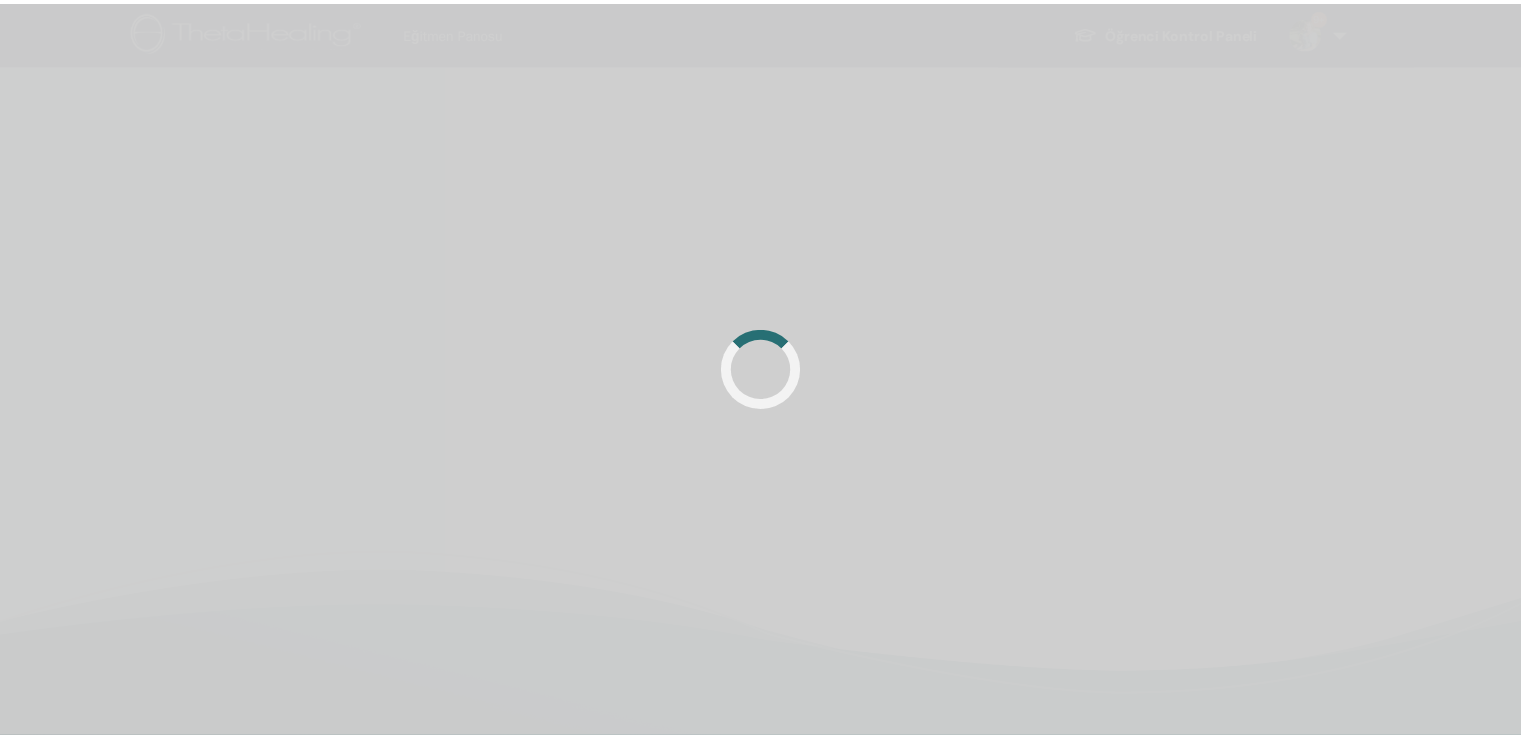 scroll, scrollTop: 0, scrollLeft: 0, axis: both 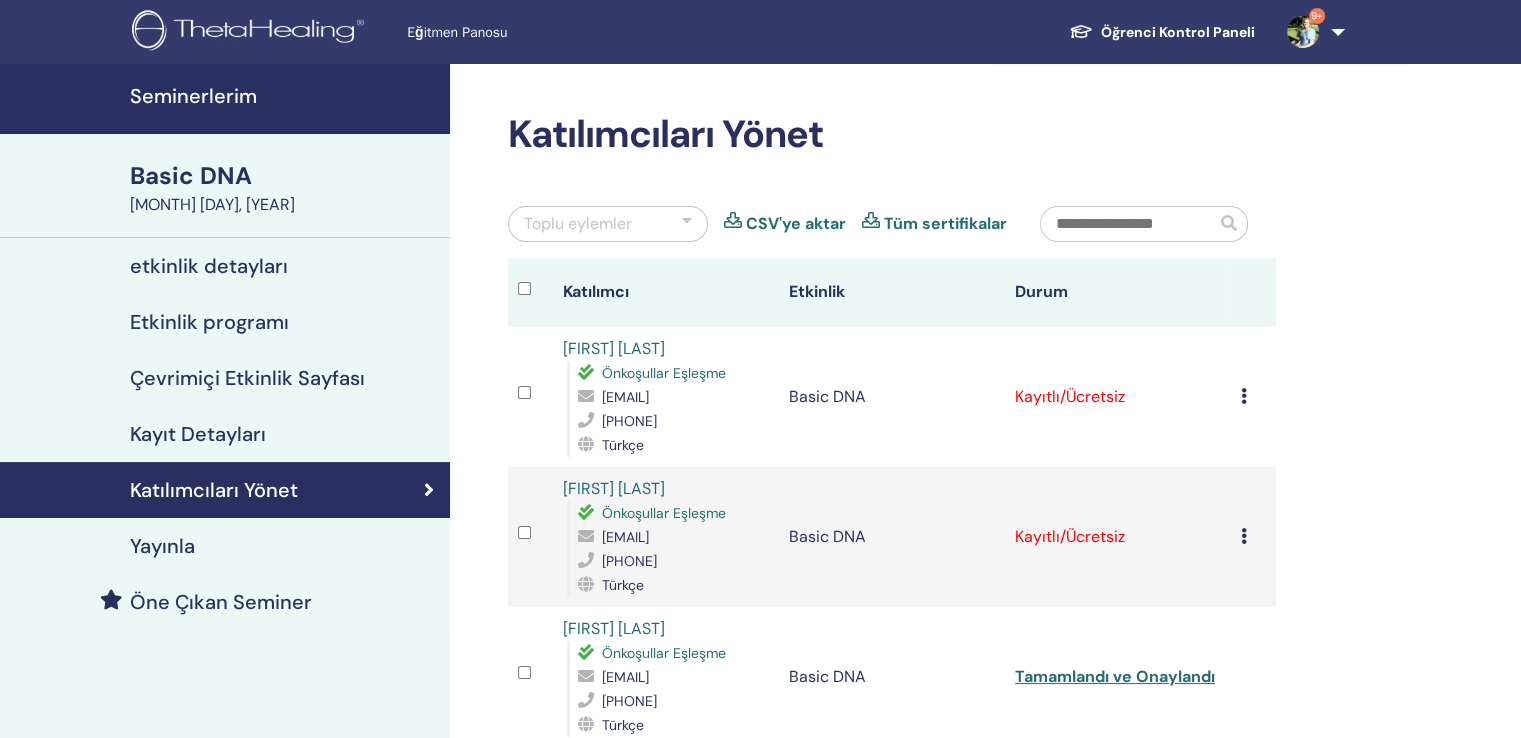 click at bounding box center [1244, 536] 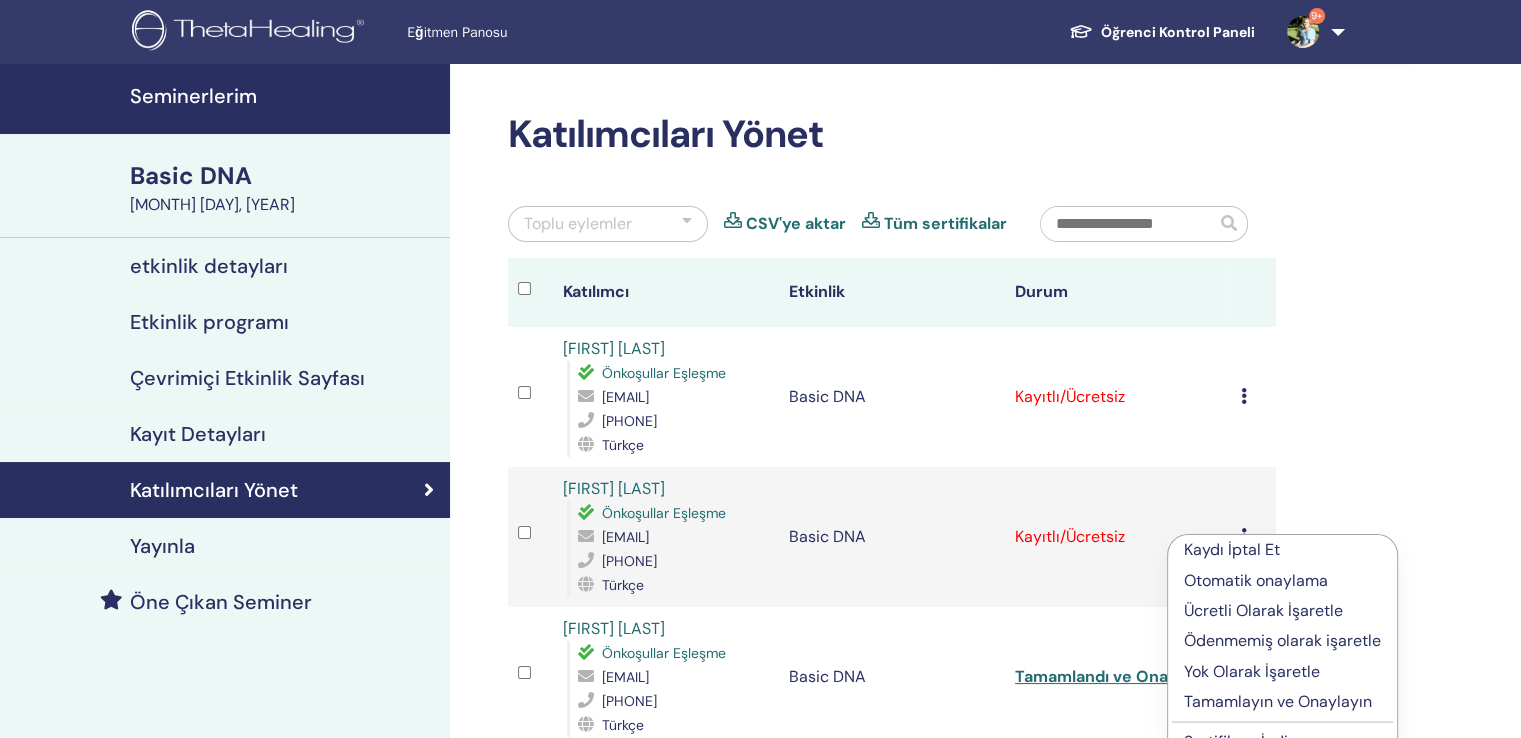 click on "Tamamlayın ve Onaylayın" at bounding box center [1282, 702] 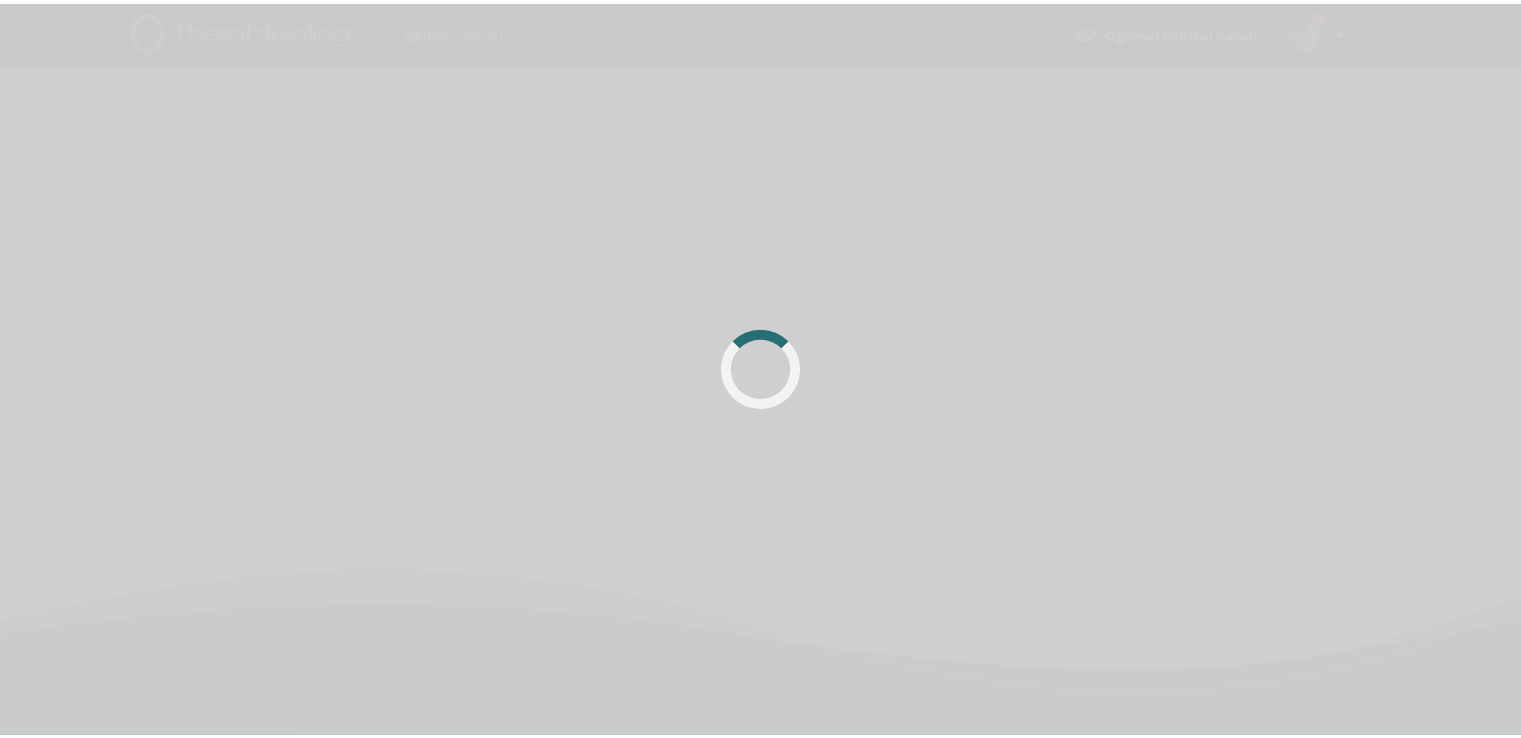scroll, scrollTop: 0, scrollLeft: 0, axis: both 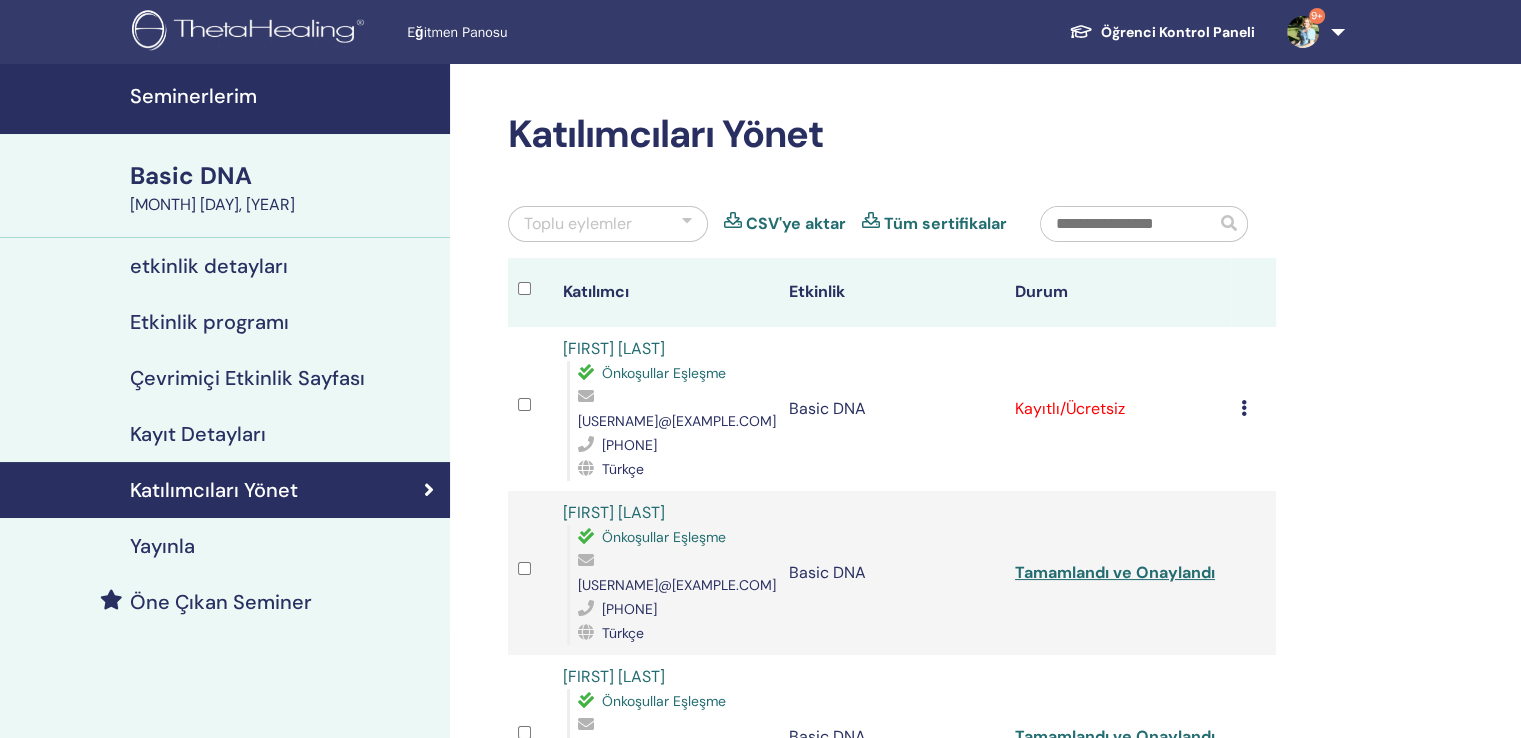click at bounding box center (1244, 408) 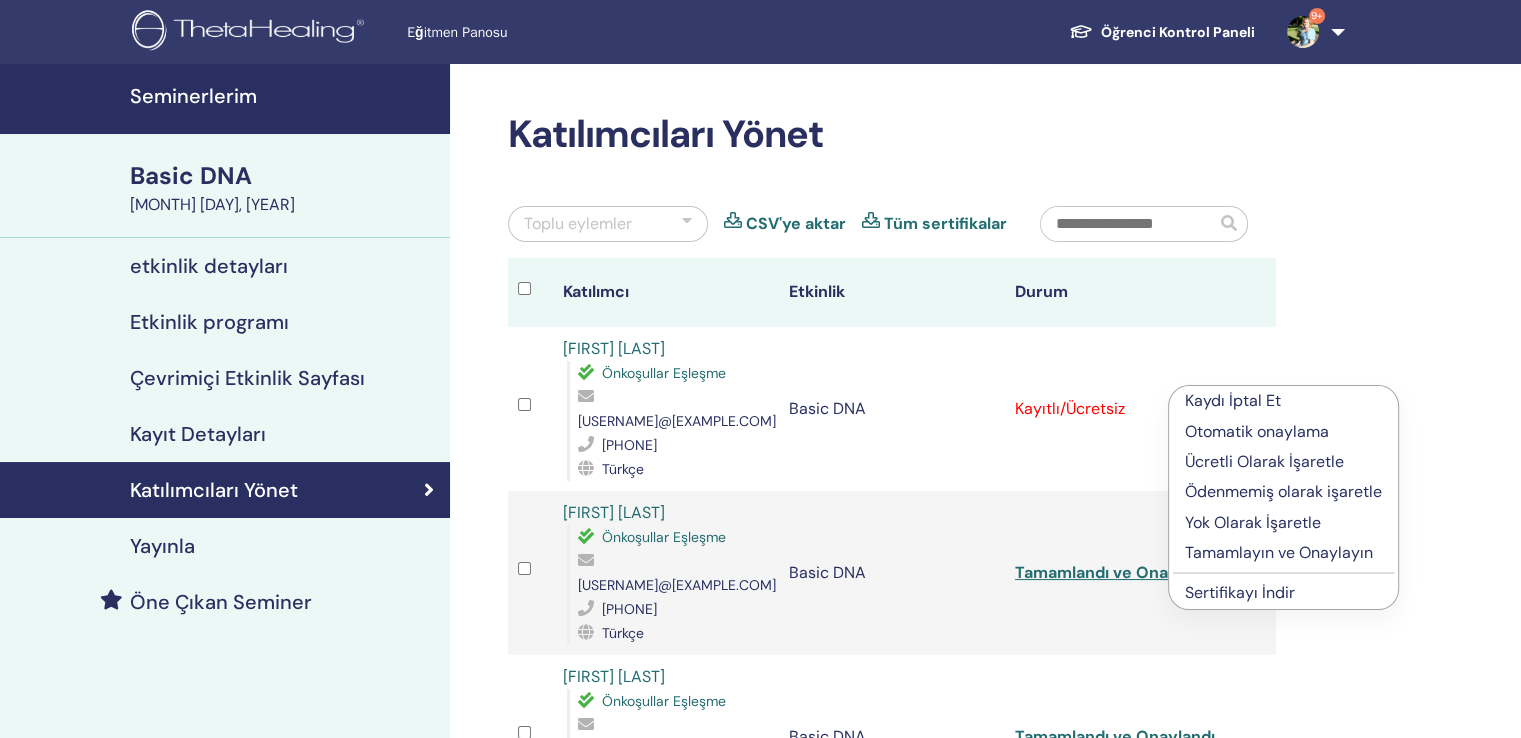 click on "Tamamlayın ve Onaylayın" at bounding box center (1283, 553) 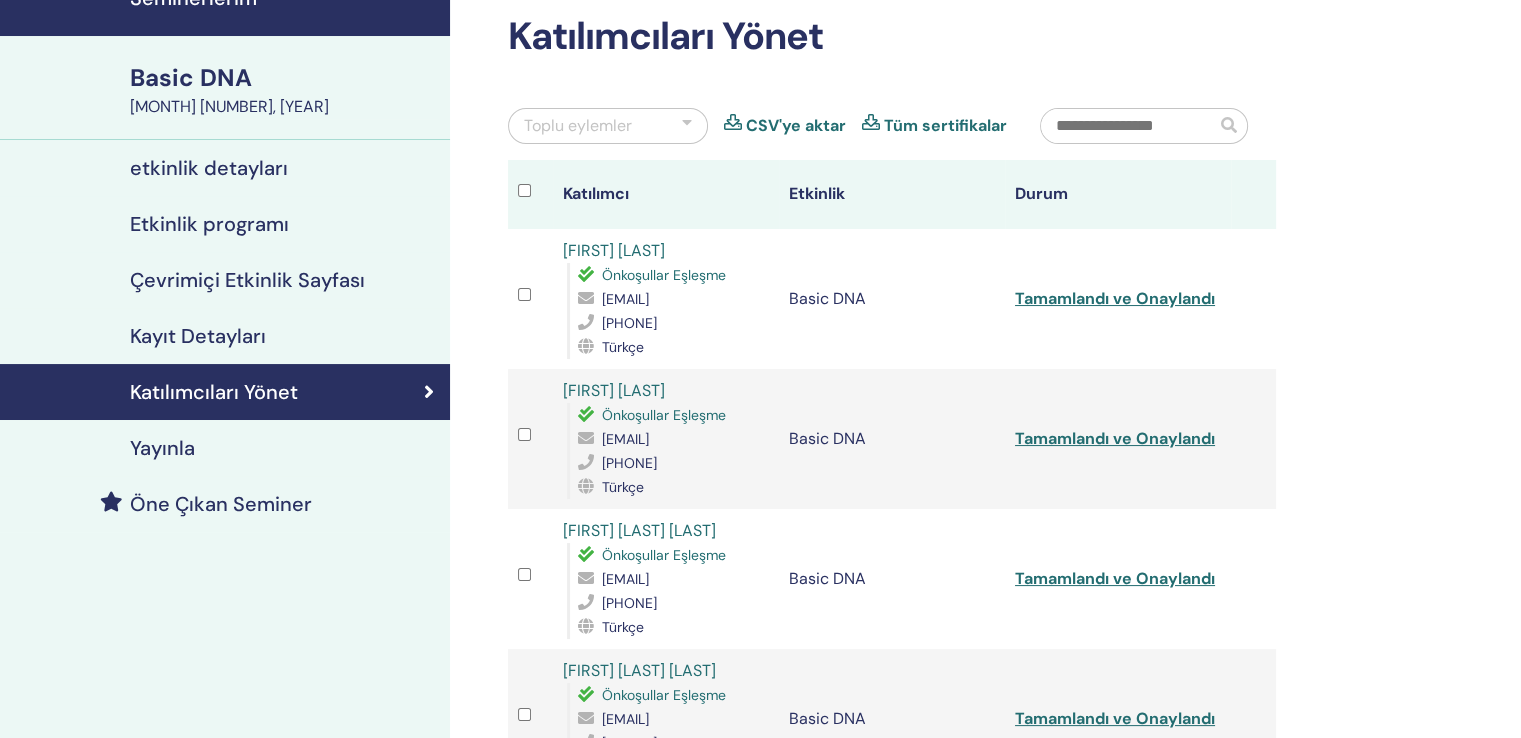 scroll, scrollTop: 0, scrollLeft: 0, axis: both 